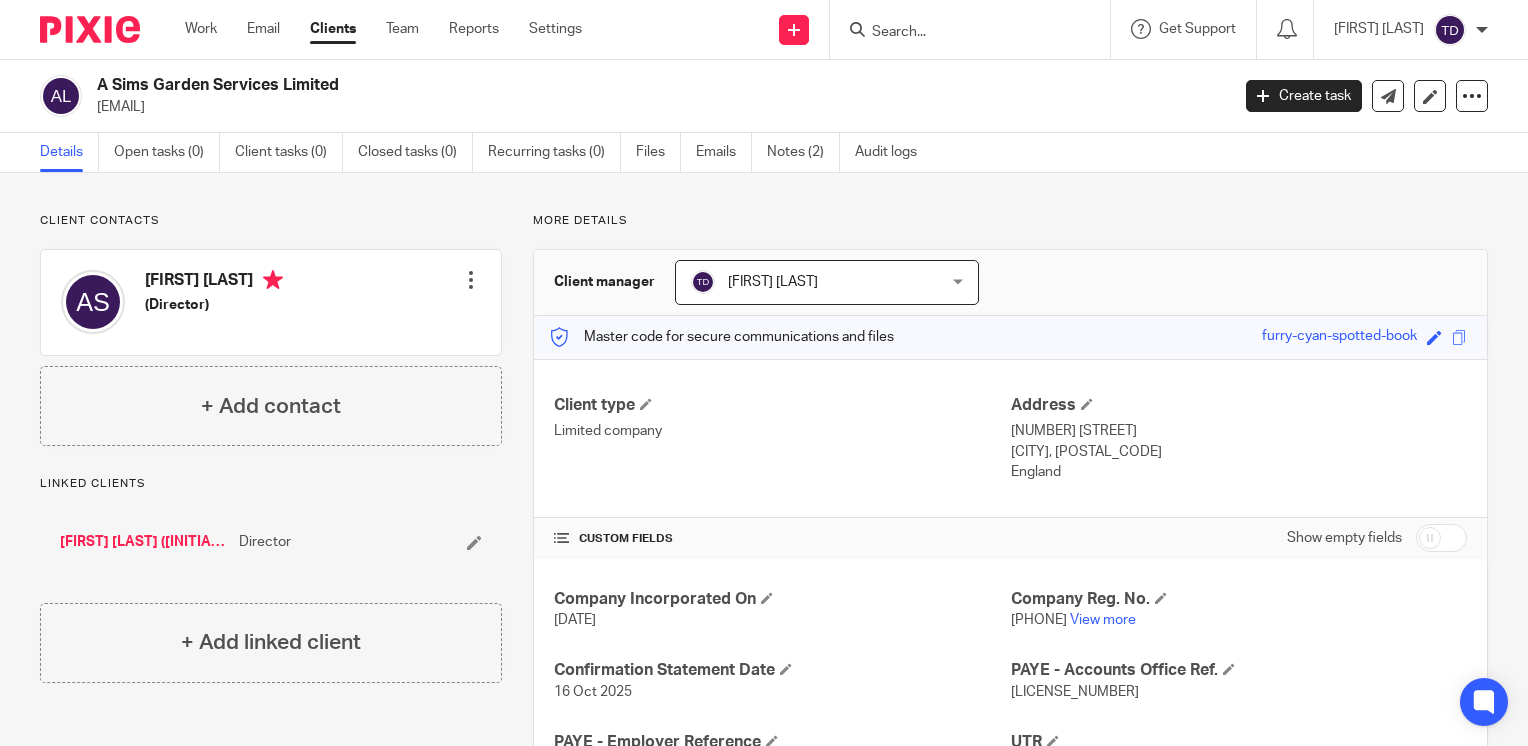 scroll, scrollTop: 0, scrollLeft: 0, axis: both 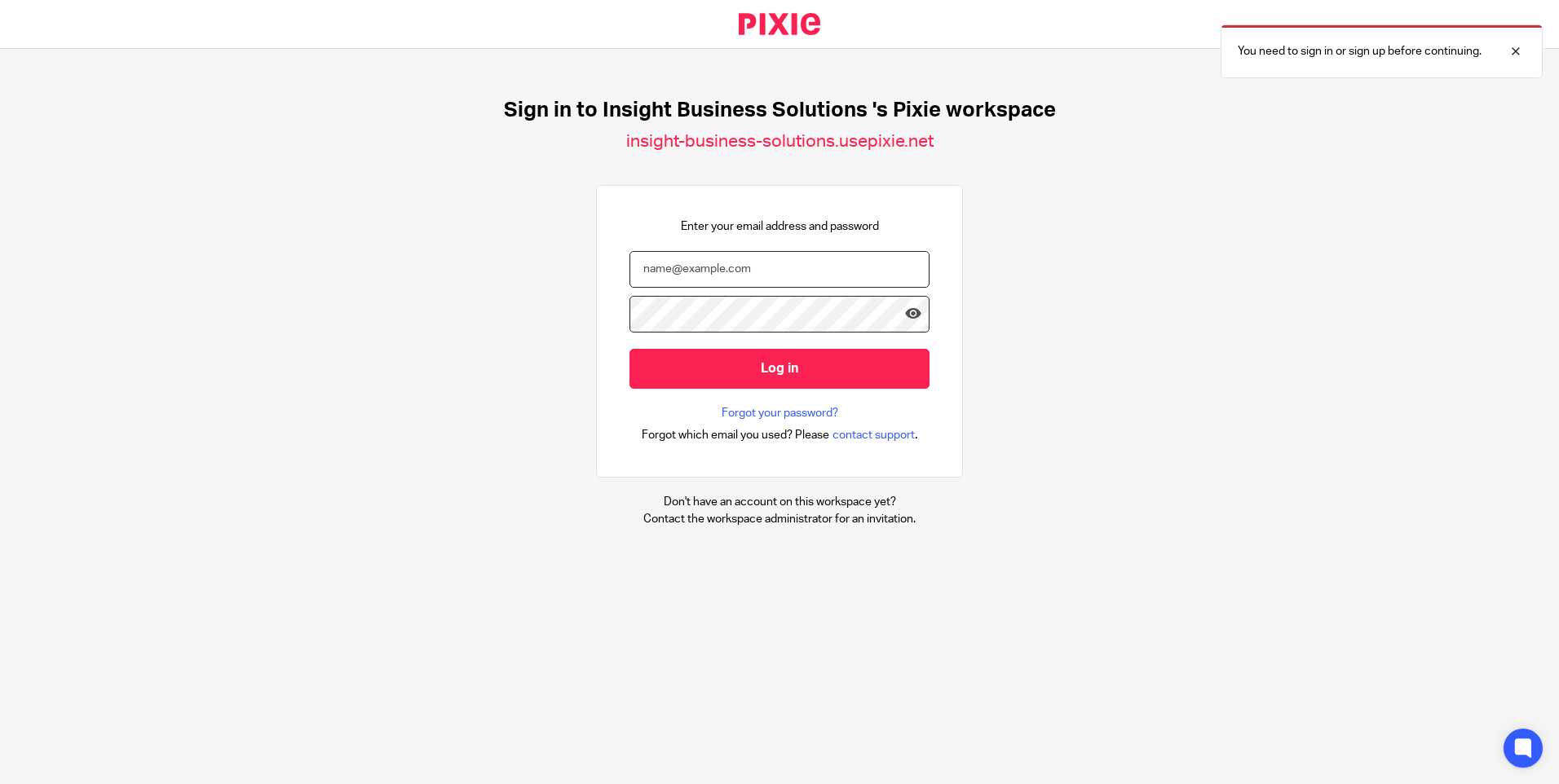 click at bounding box center [780, 269] 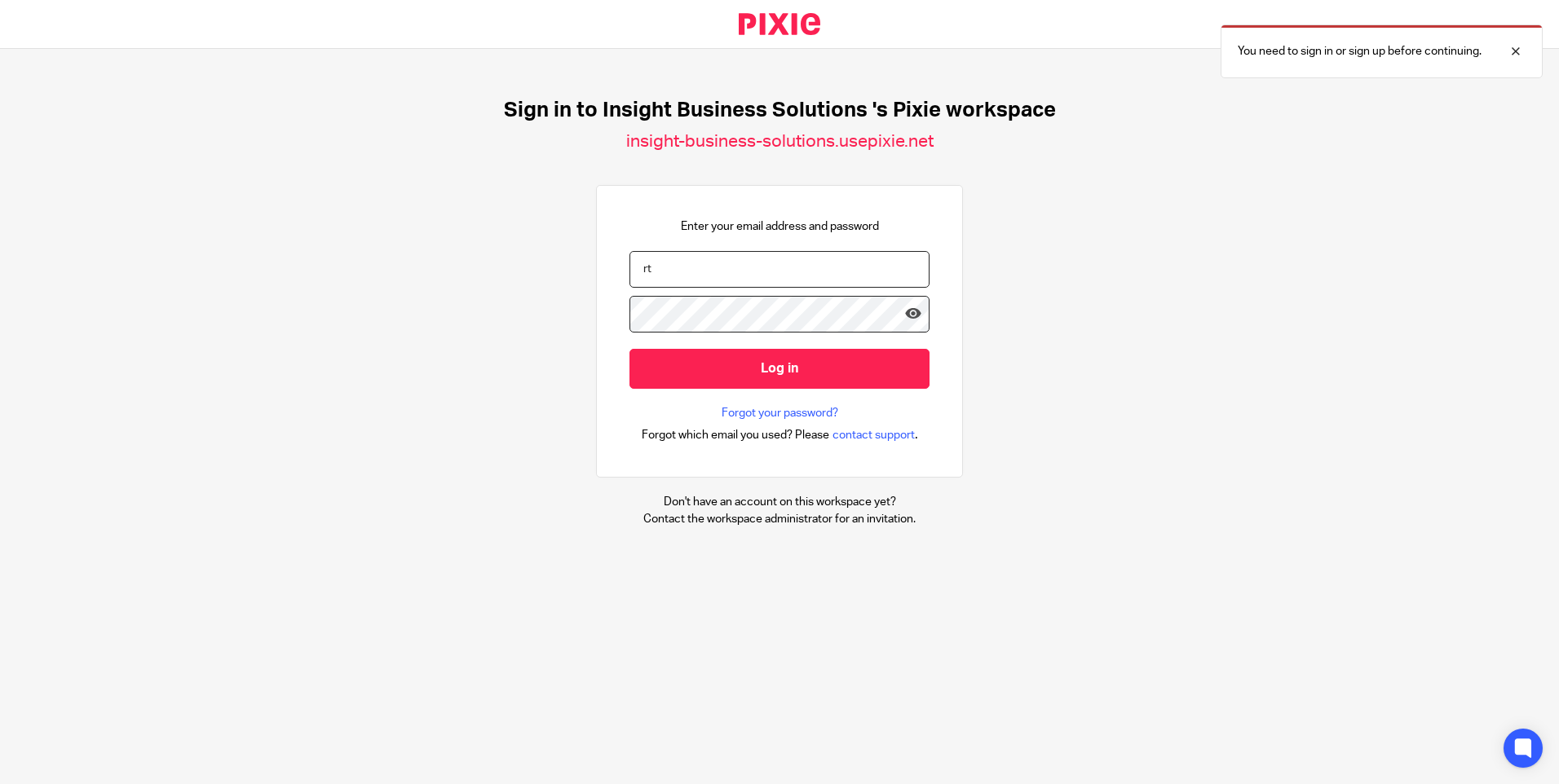 type on "r" 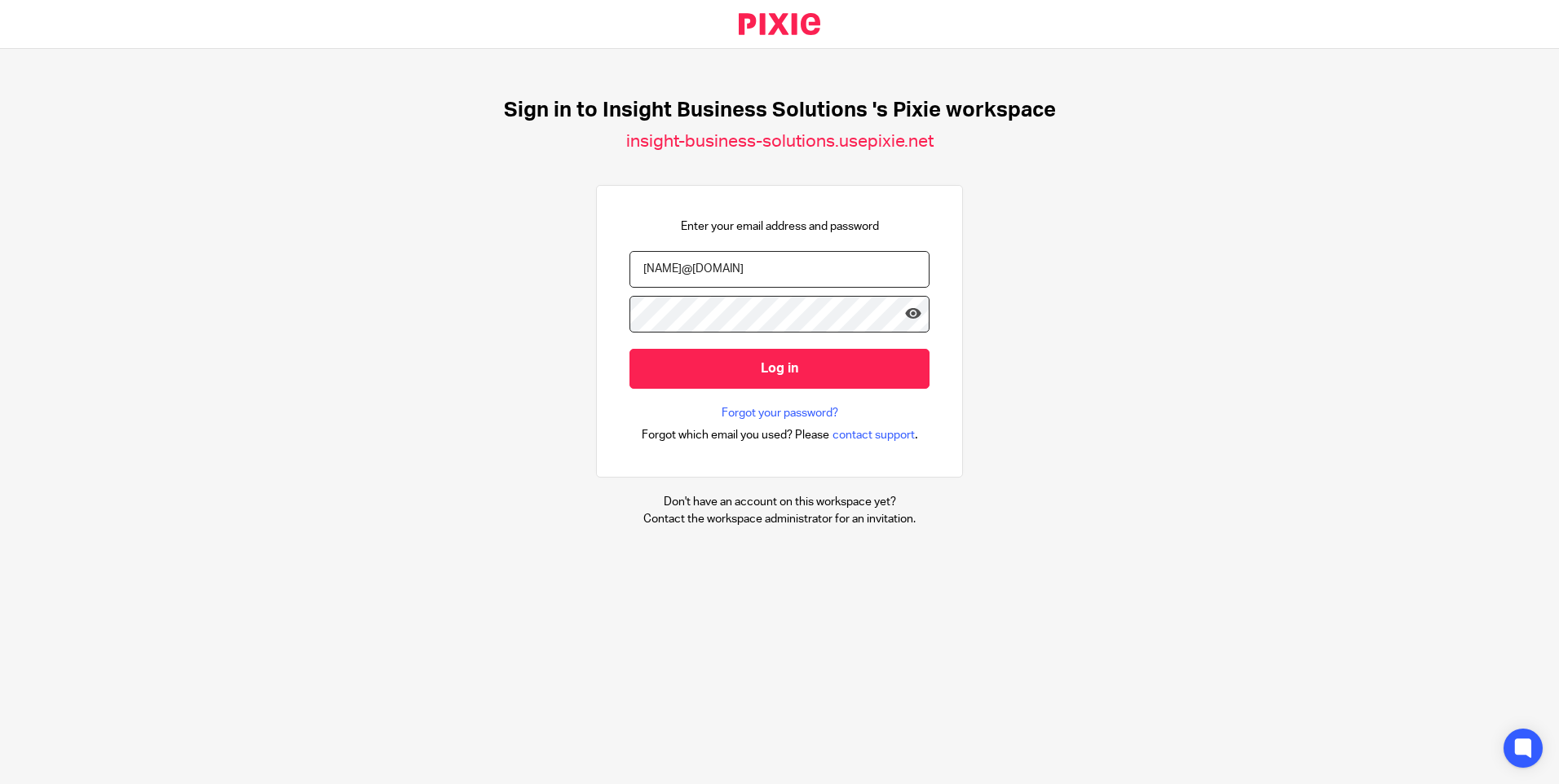 type on "tracey.disley@insightbusinesssolutions.co.uk" 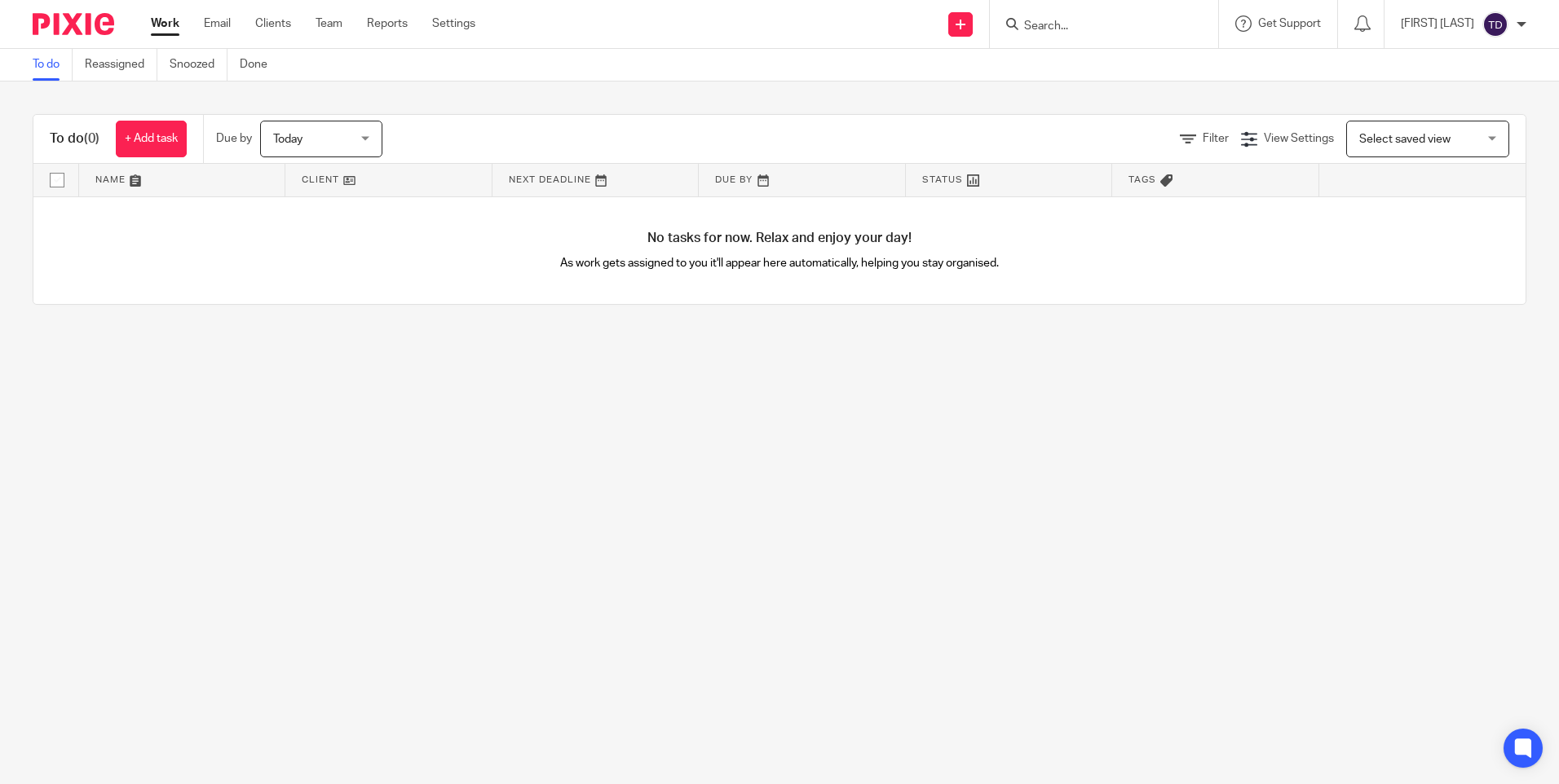 scroll, scrollTop: 0, scrollLeft: 0, axis: both 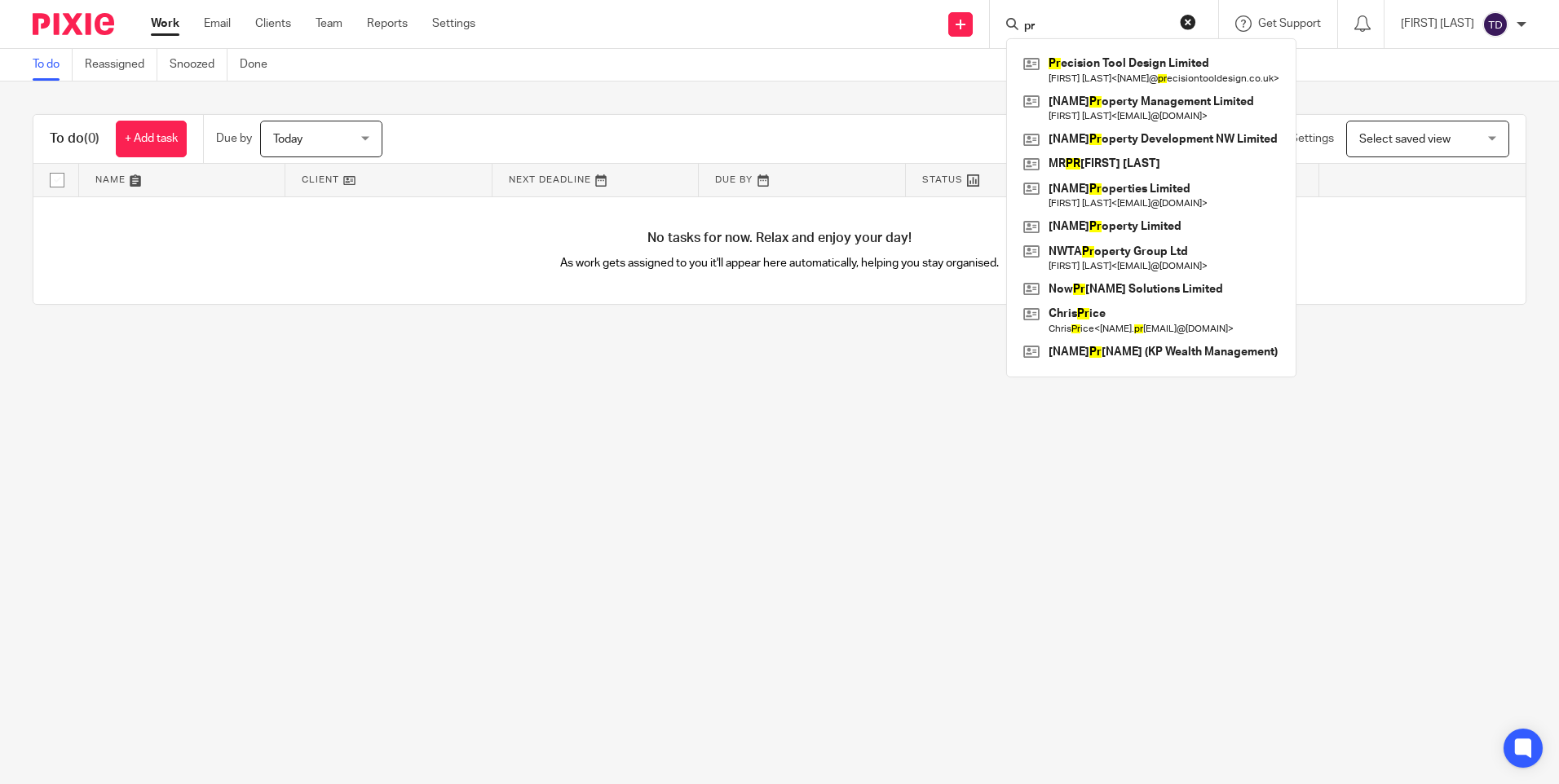 type on "p" 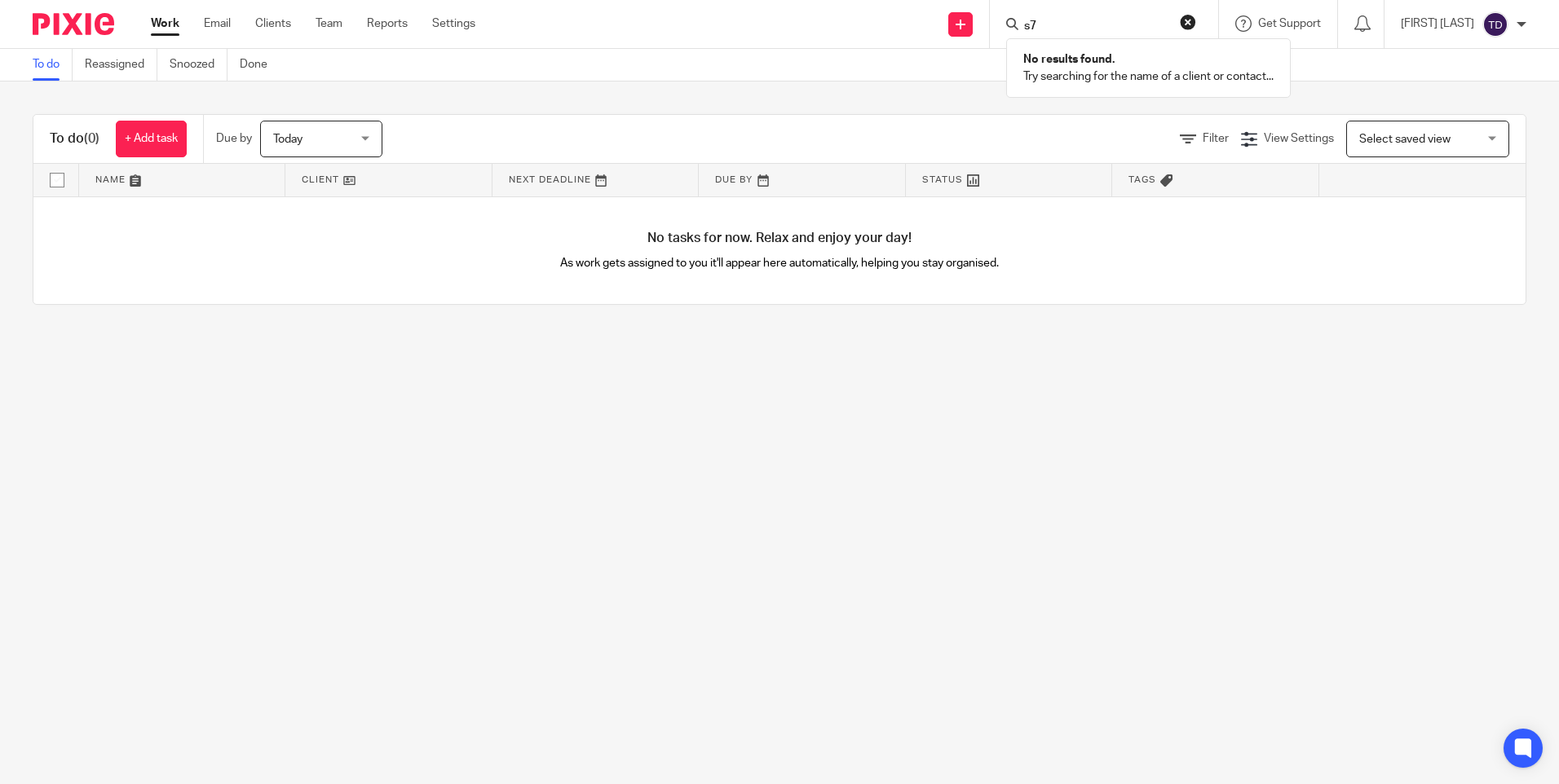 type on "s" 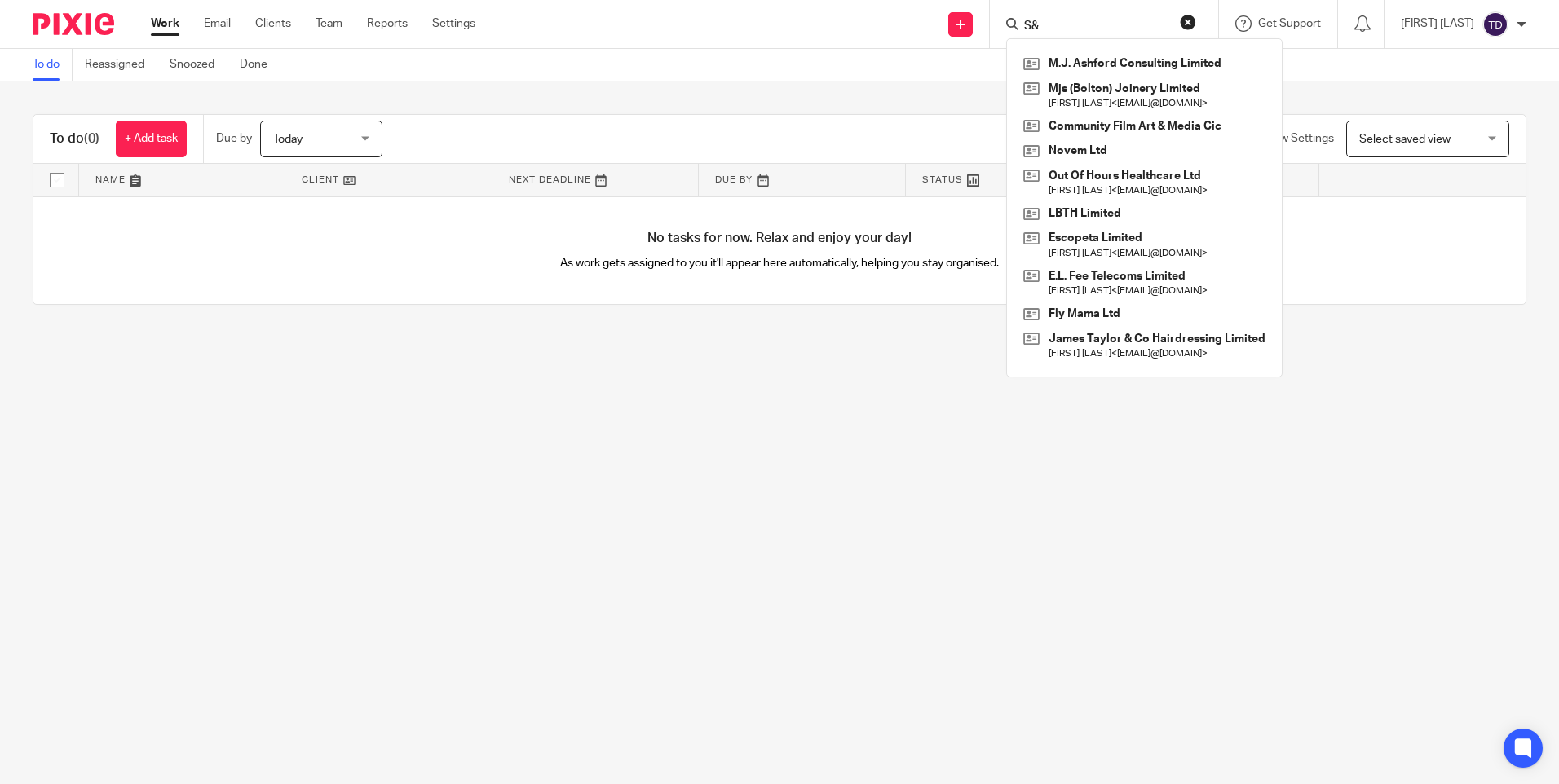 type on "S" 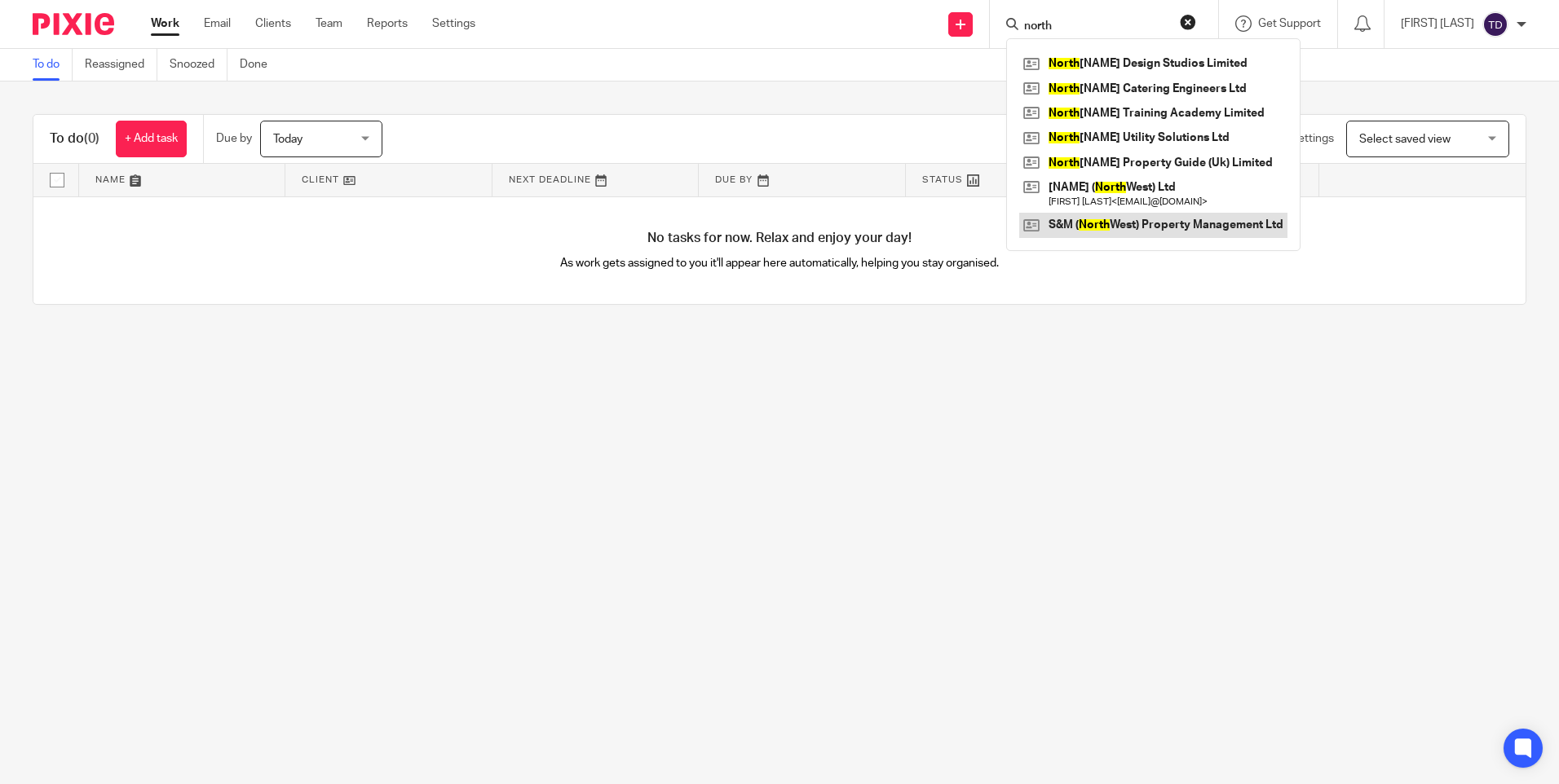 type on "north" 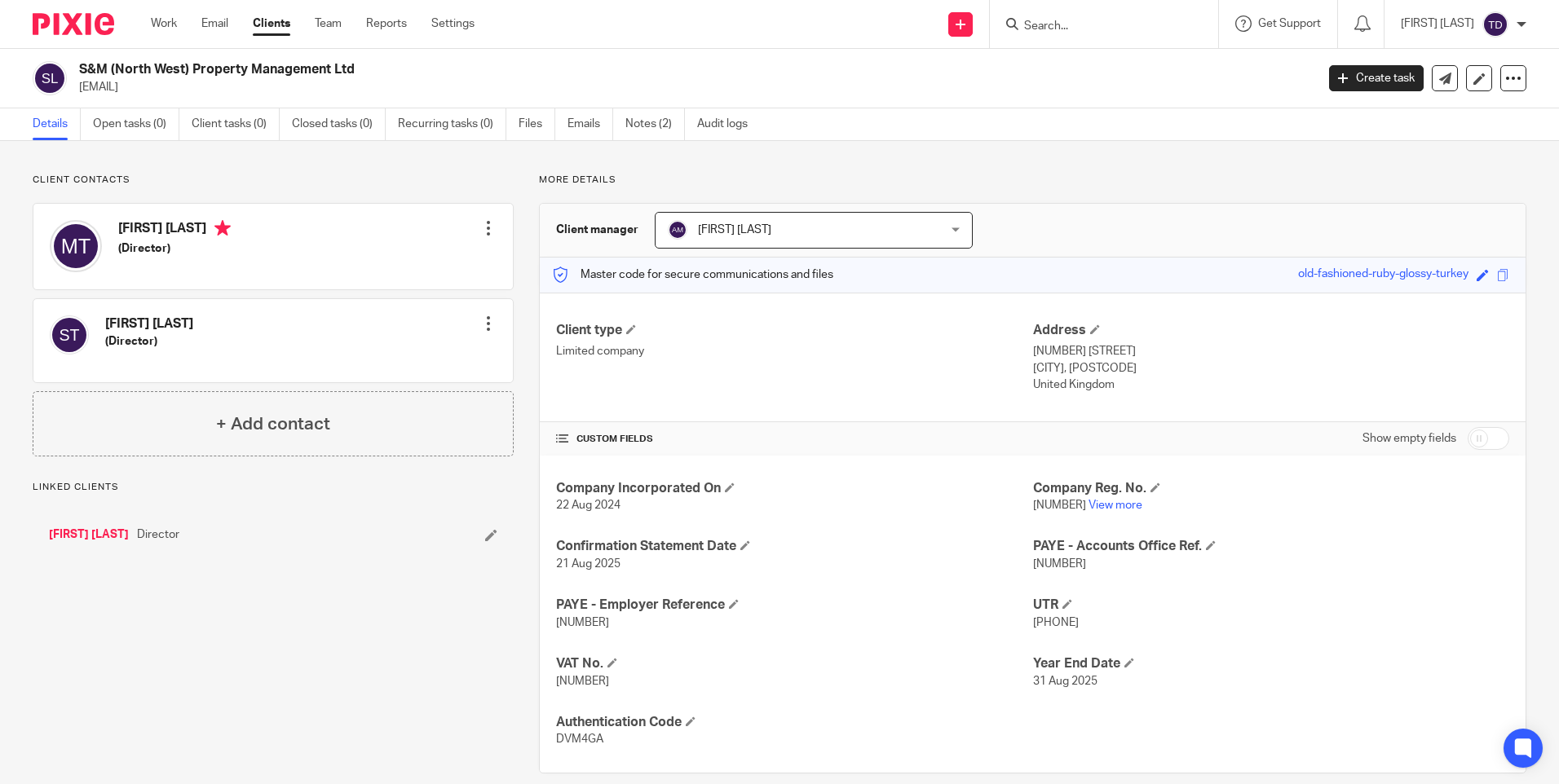 scroll, scrollTop: 0, scrollLeft: 0, axis: both 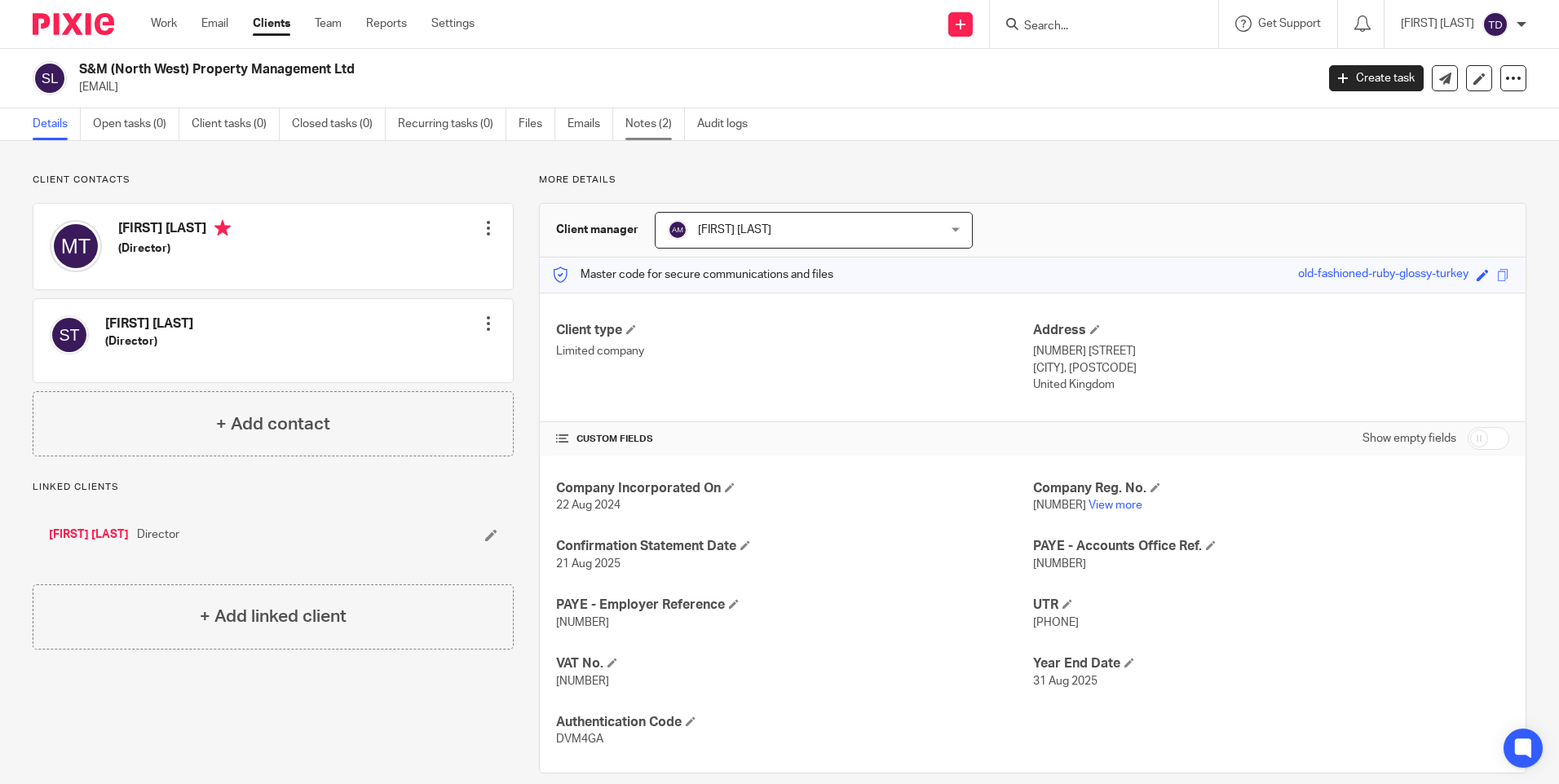click on "Notes (2)" at bounding box center [655, 124] 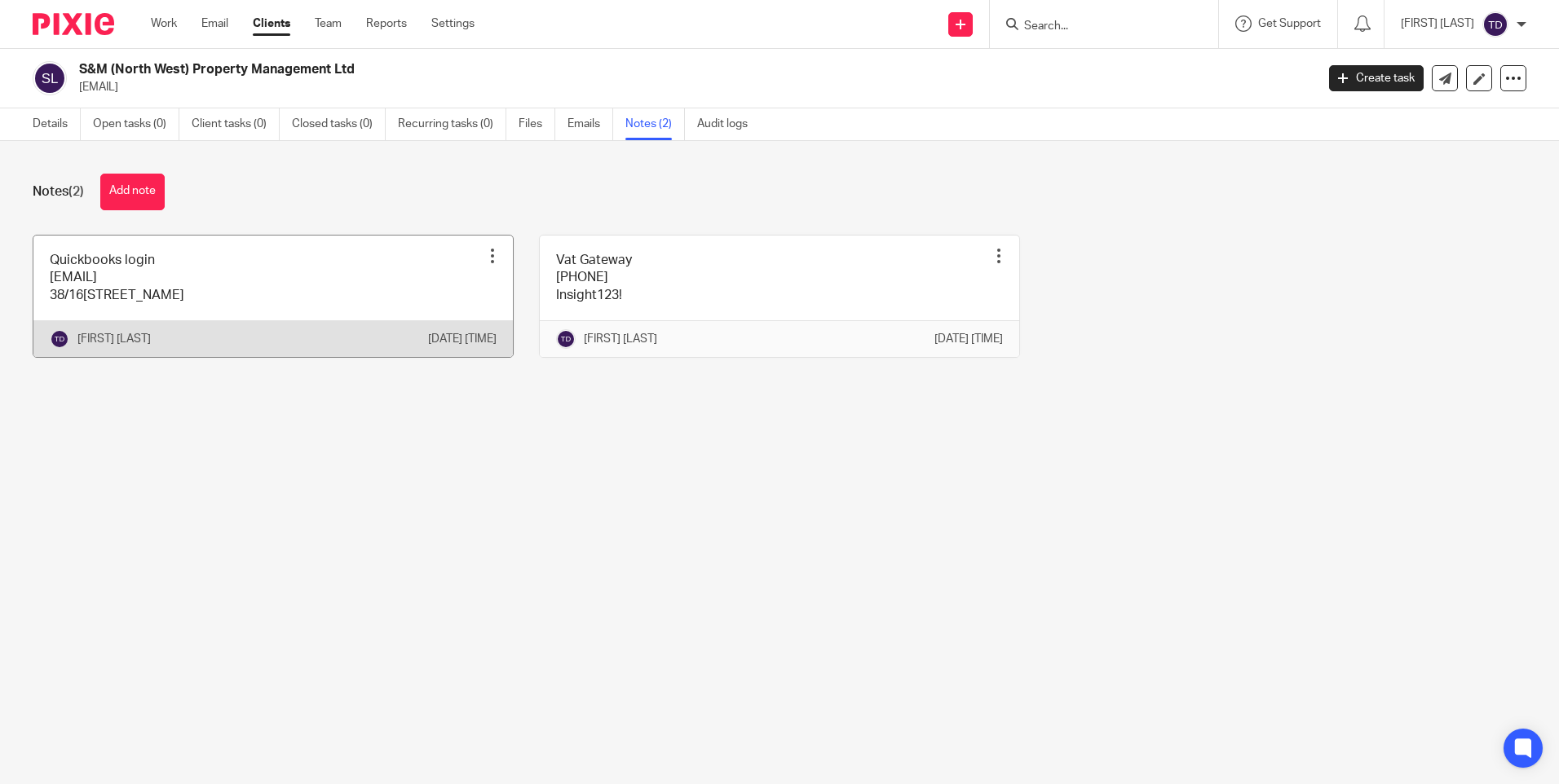 scroll, scrollTop: 0, scrollLeft: 0, axis: both 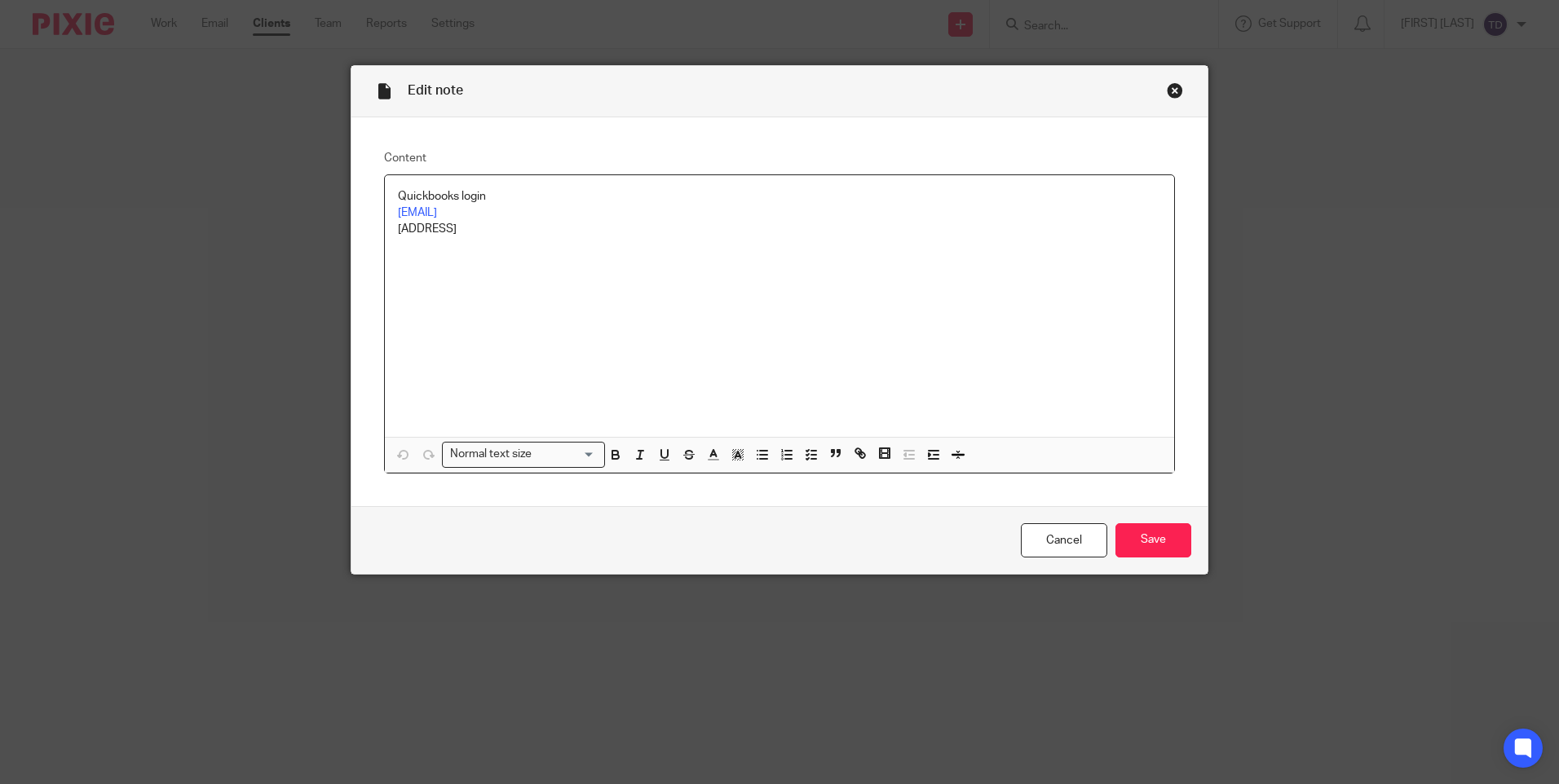 drag, startPoint x: 386, startPoint y: 226, endPoint x: 479, endPoint y: 239, distance: 93.90421 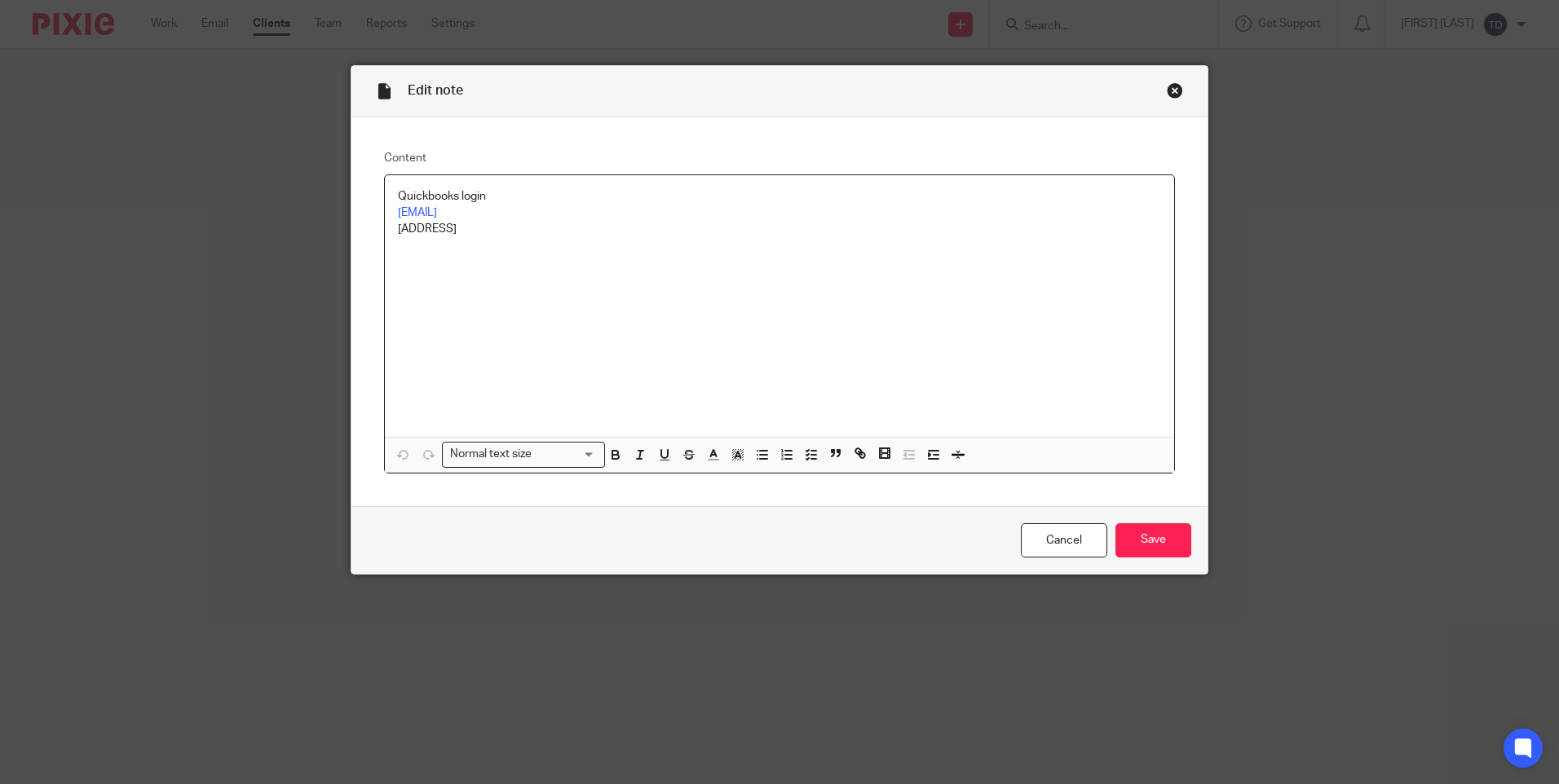 drag, startPoint x: 1061, startPoint y: 553, endPoint x: 1061, endPoint y: 510, distance: 43 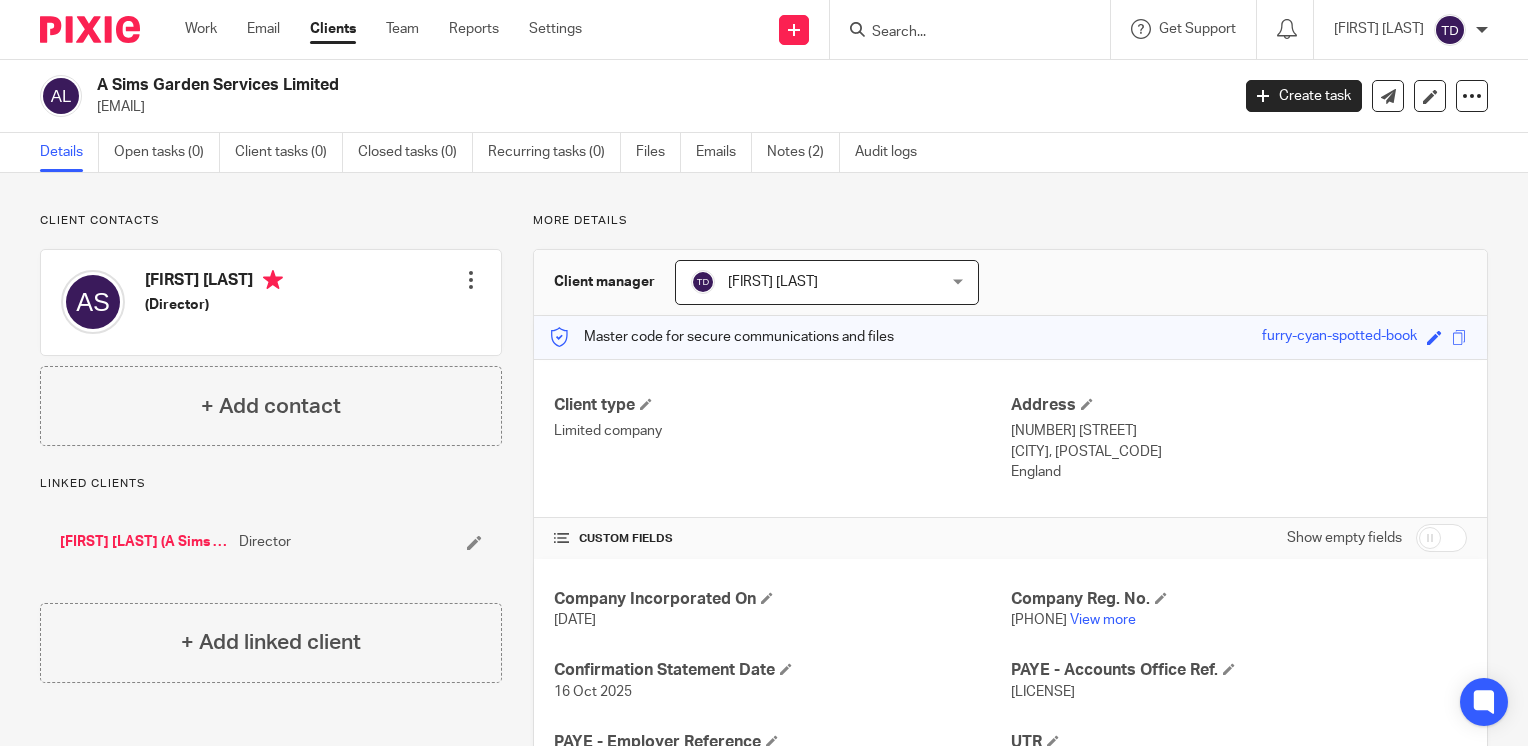scroll, scrollTop: 0, scrollLeft: 0, axis: both 